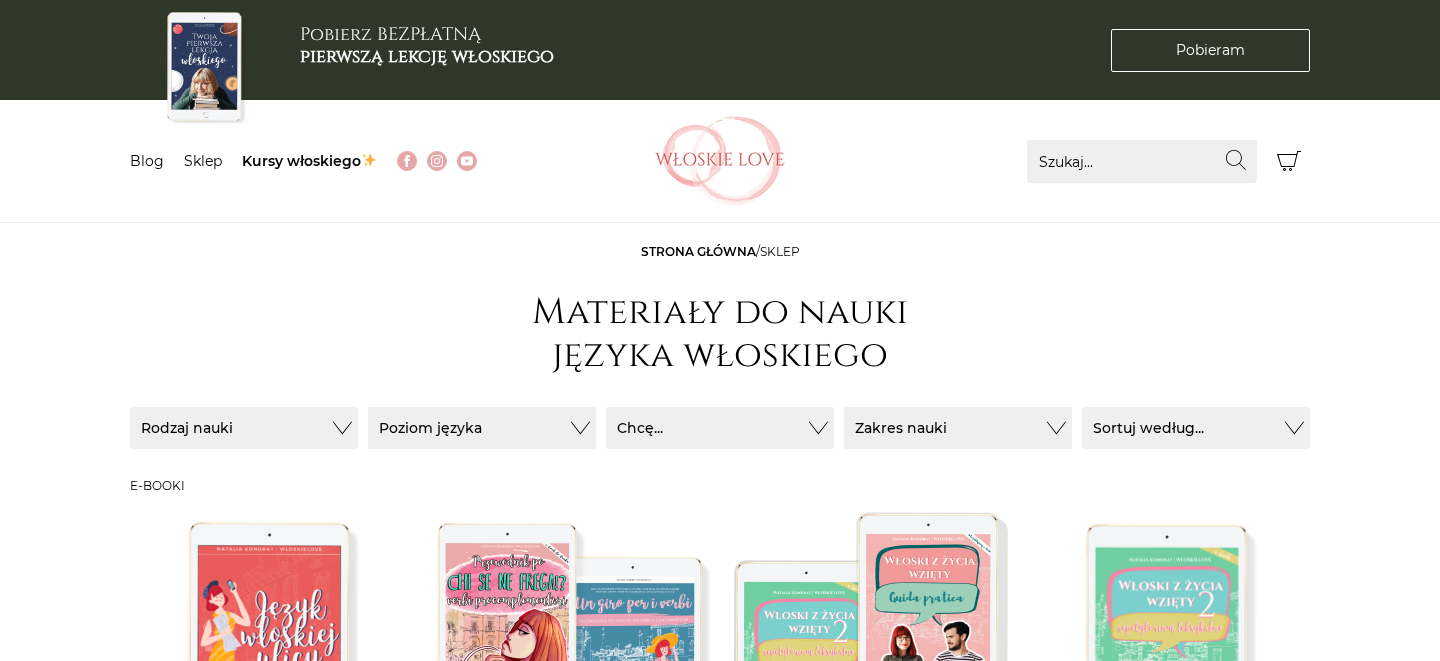 scroll, scrollTop: 269, scrollLeft: 0, axis: vertical 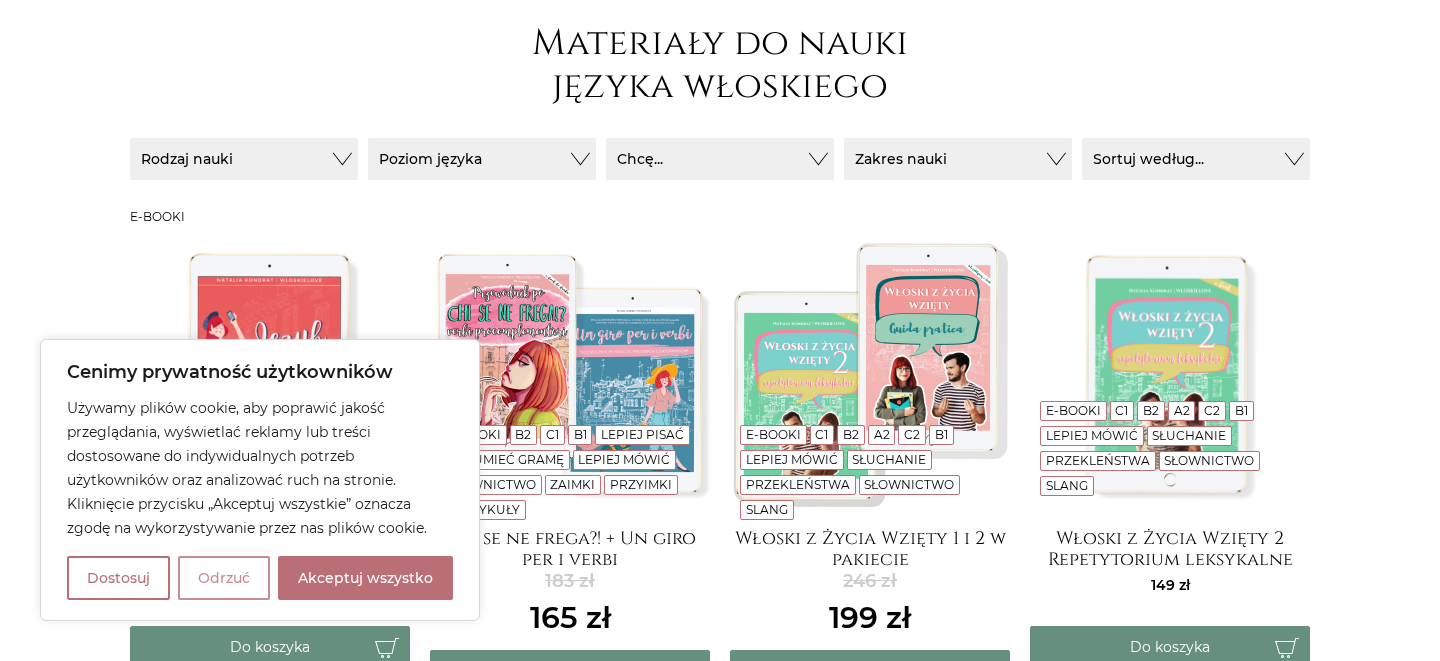 click on "Odrzuć" at bounding box center [224, 578] 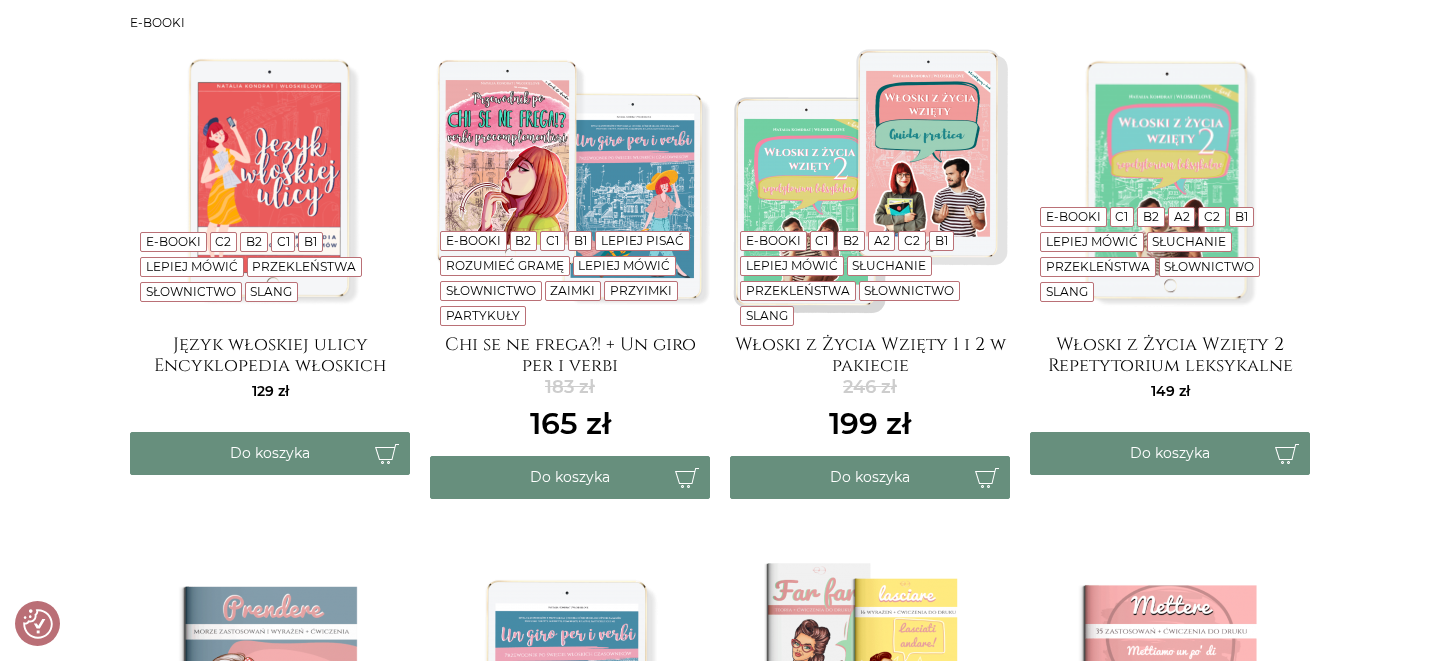 scroll, scrollTop: 514, scrollLeft: 0, axis: vertical 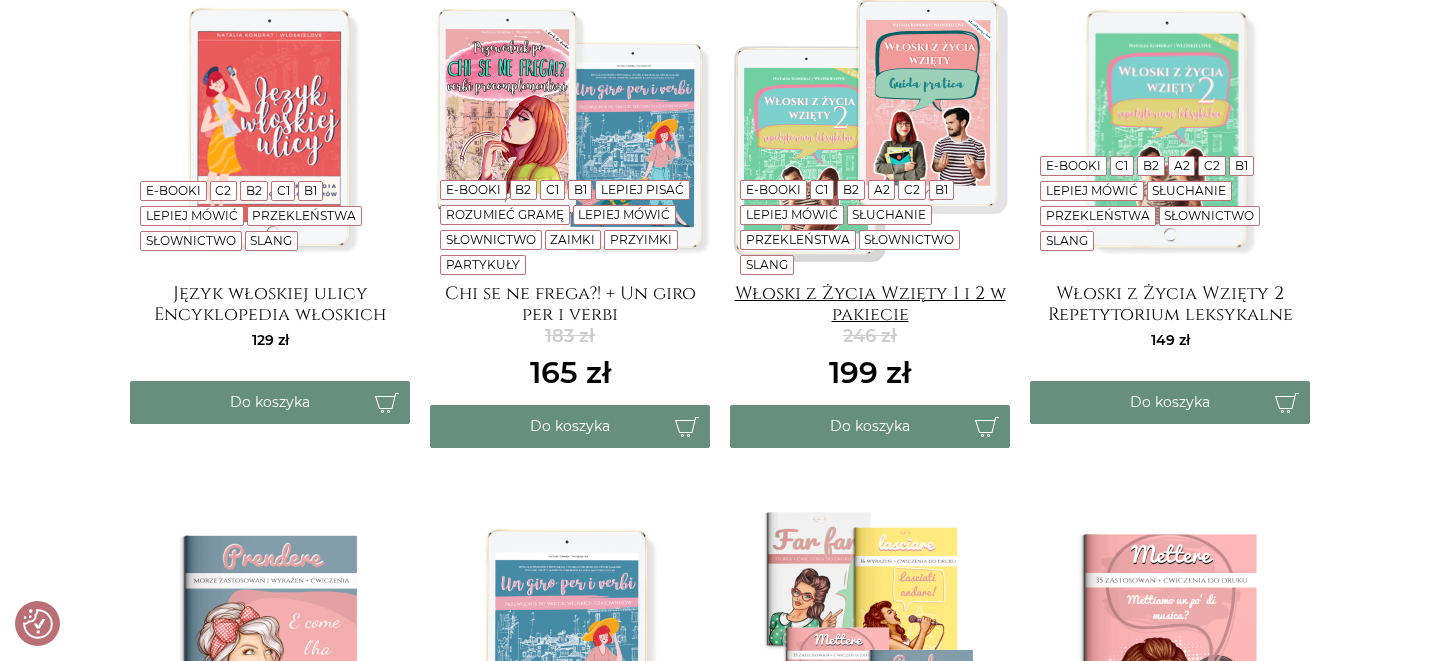 click on "Włoski z Życia Wzięty 1 i 2 w pakiecie" at bounding box center [870, 303] 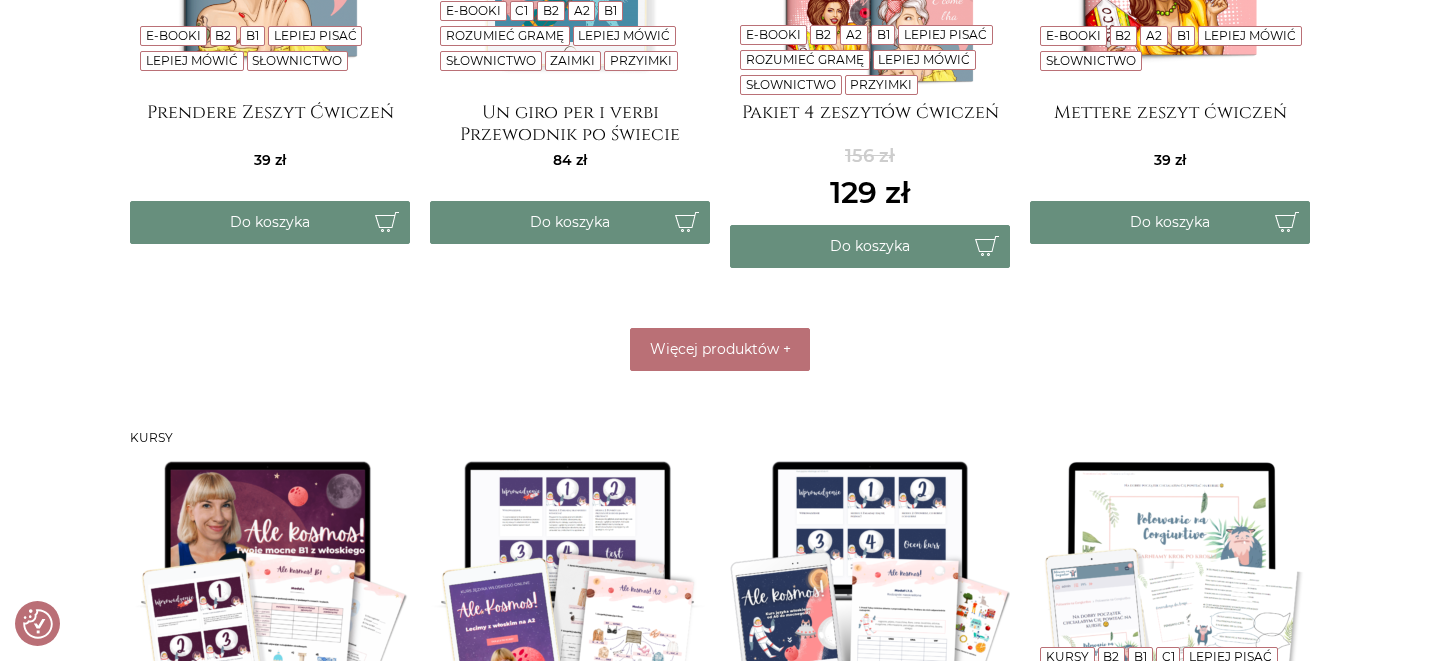scroll, scrollTop: 1272, scrollLeft: 0, axis: vertical 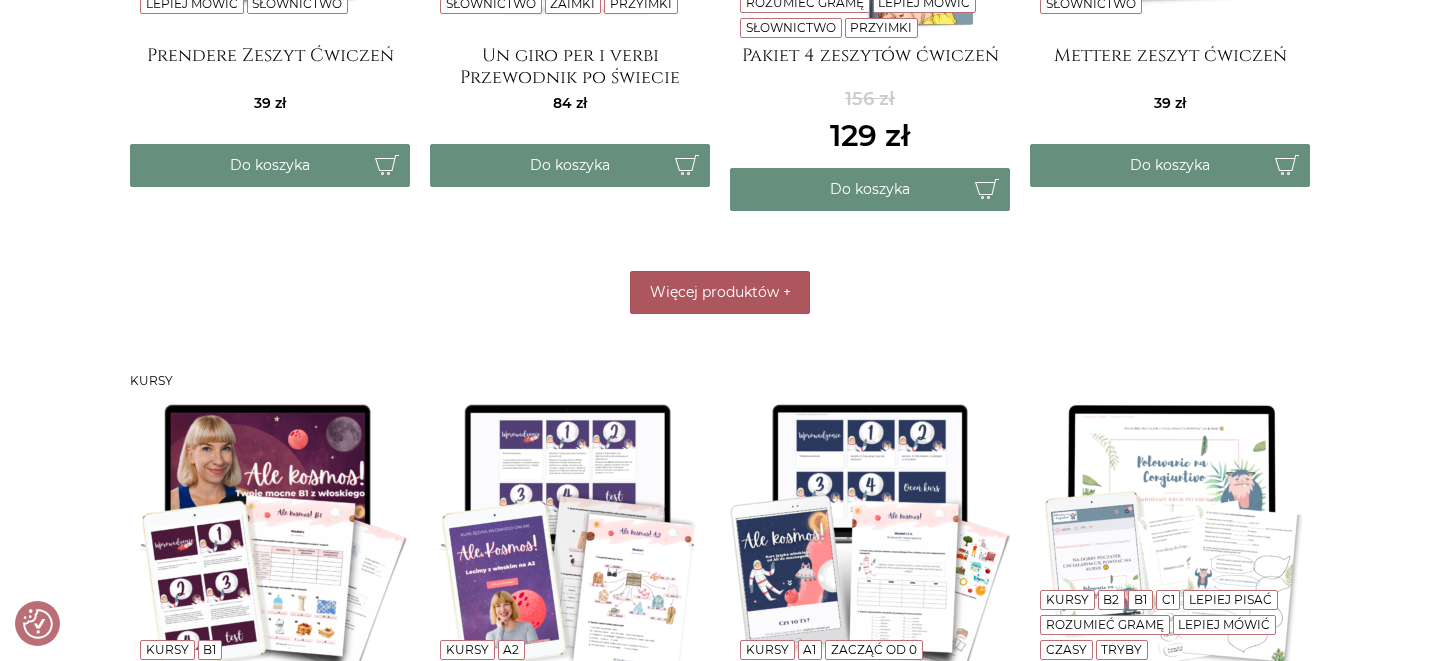 click on "Więcej produktów" at bounding box center [714, 292] 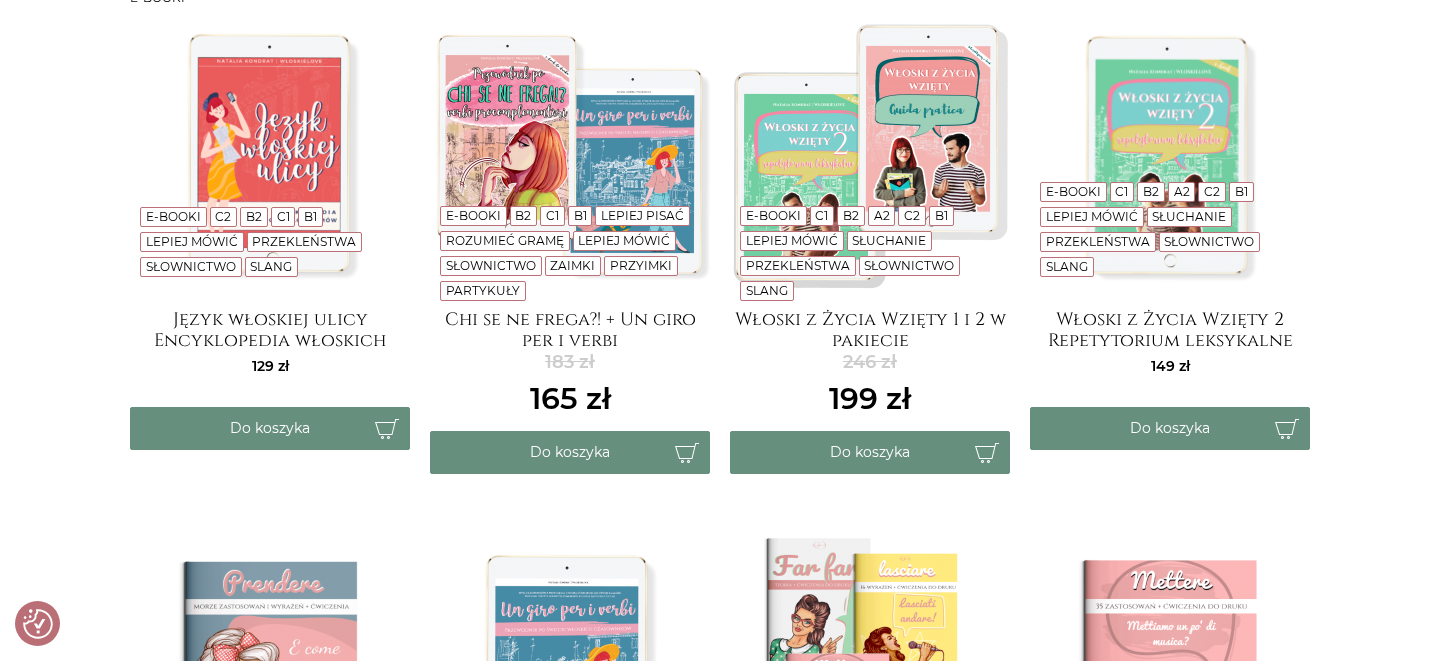 scroll, scrollTop: 0, scrollLeft: 0, axis: both 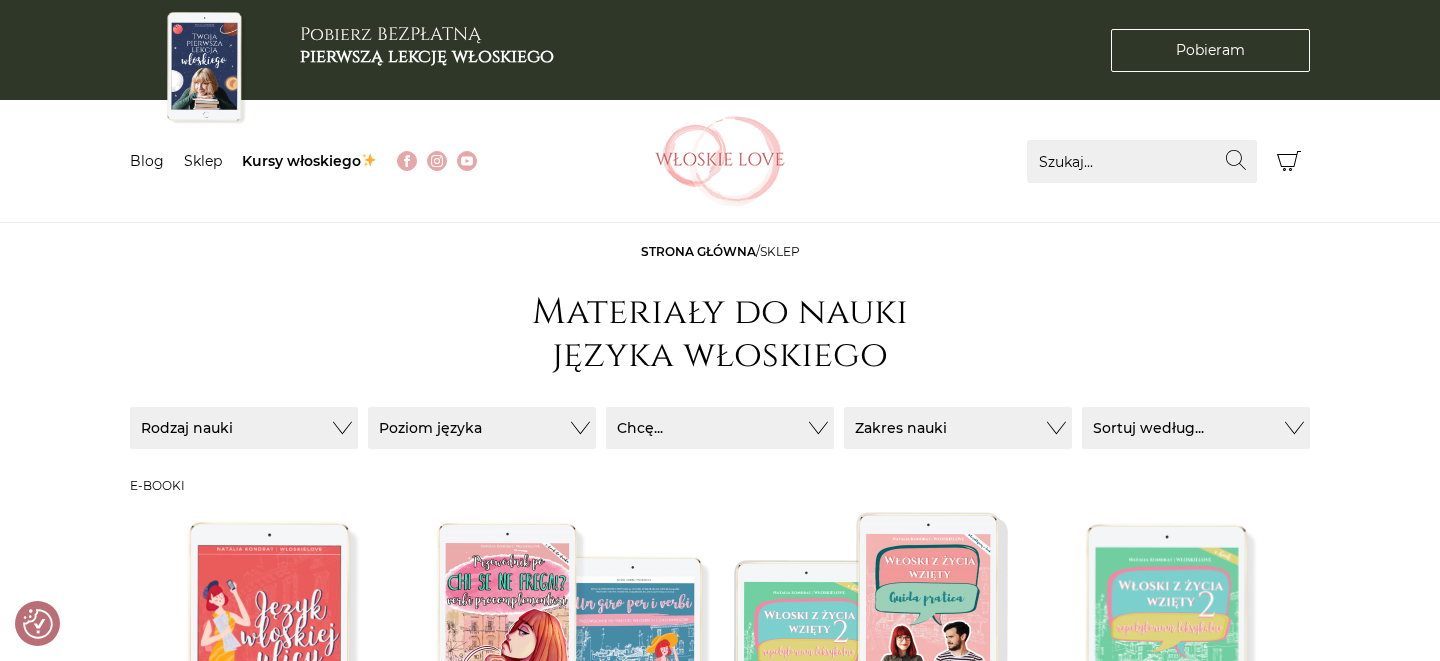click at bounding box center (204, 68) 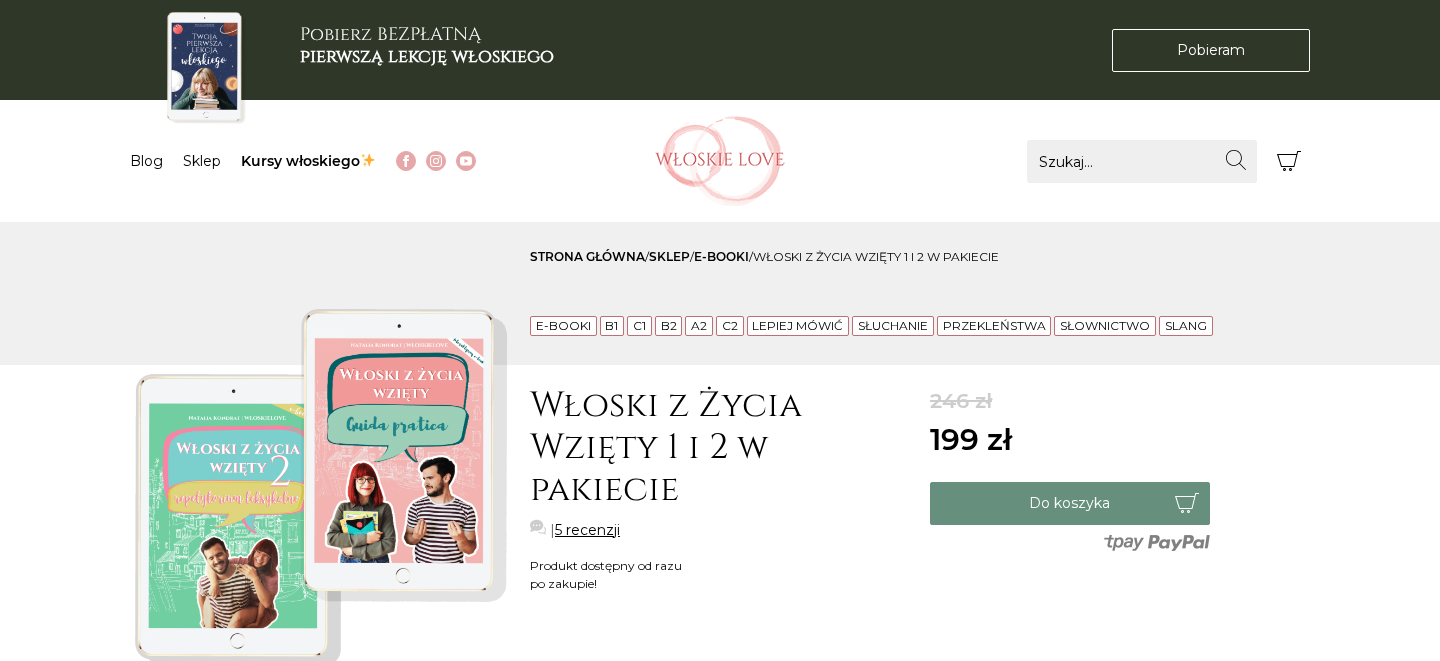 scroll, scrollTop: 0, scrollLeft: 0, axis: both 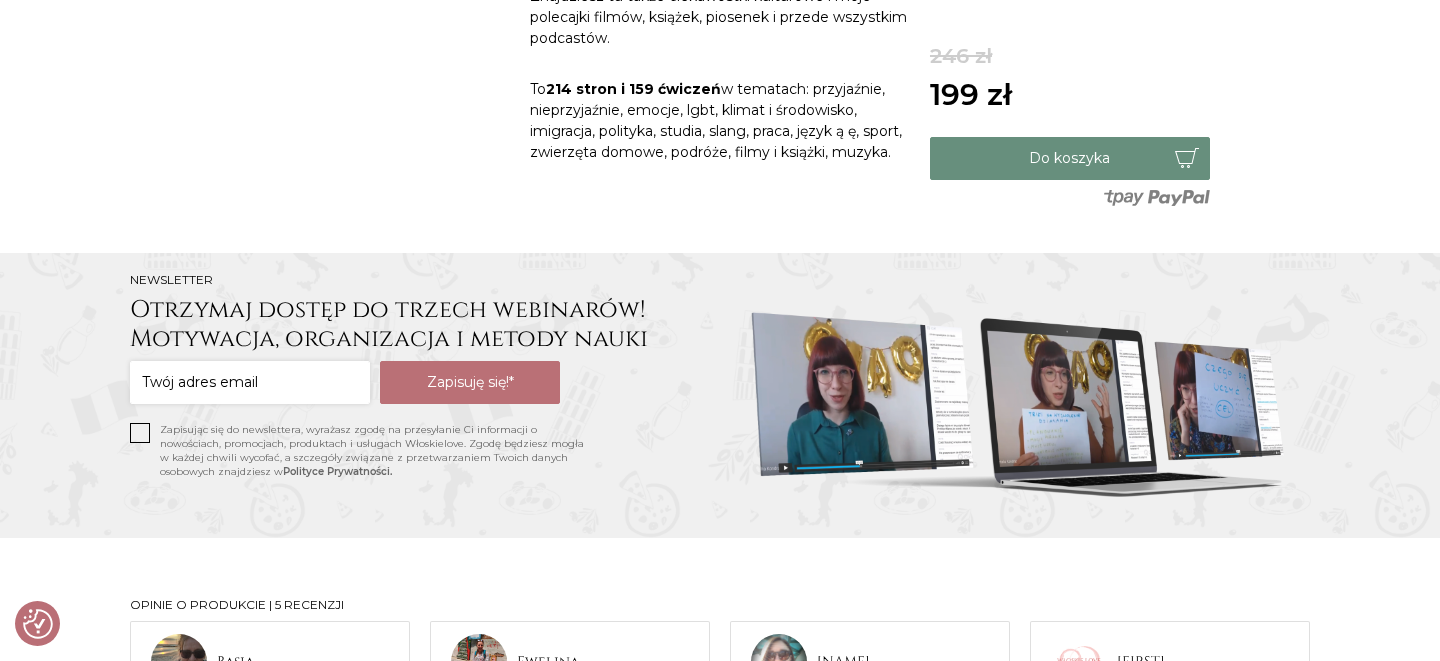 click at bounding box center (250, 382) 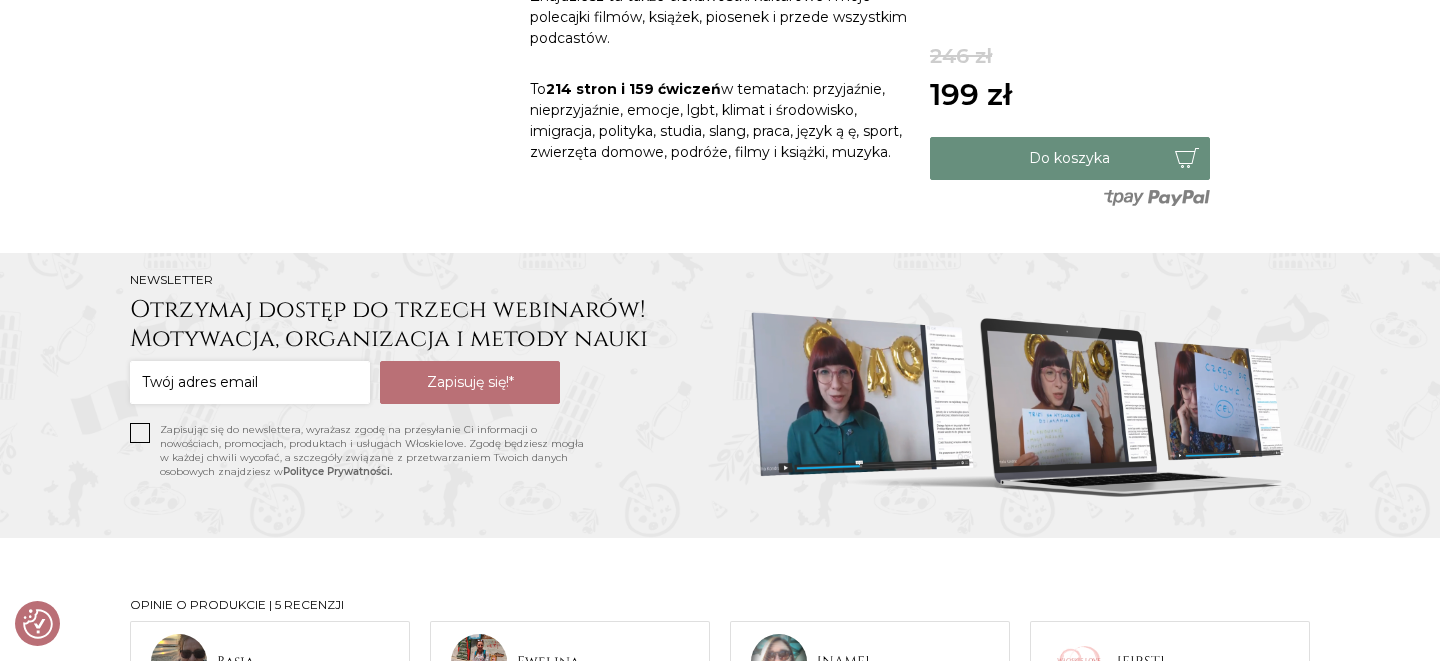 type on "dorota.szymanska8@gmail.com" 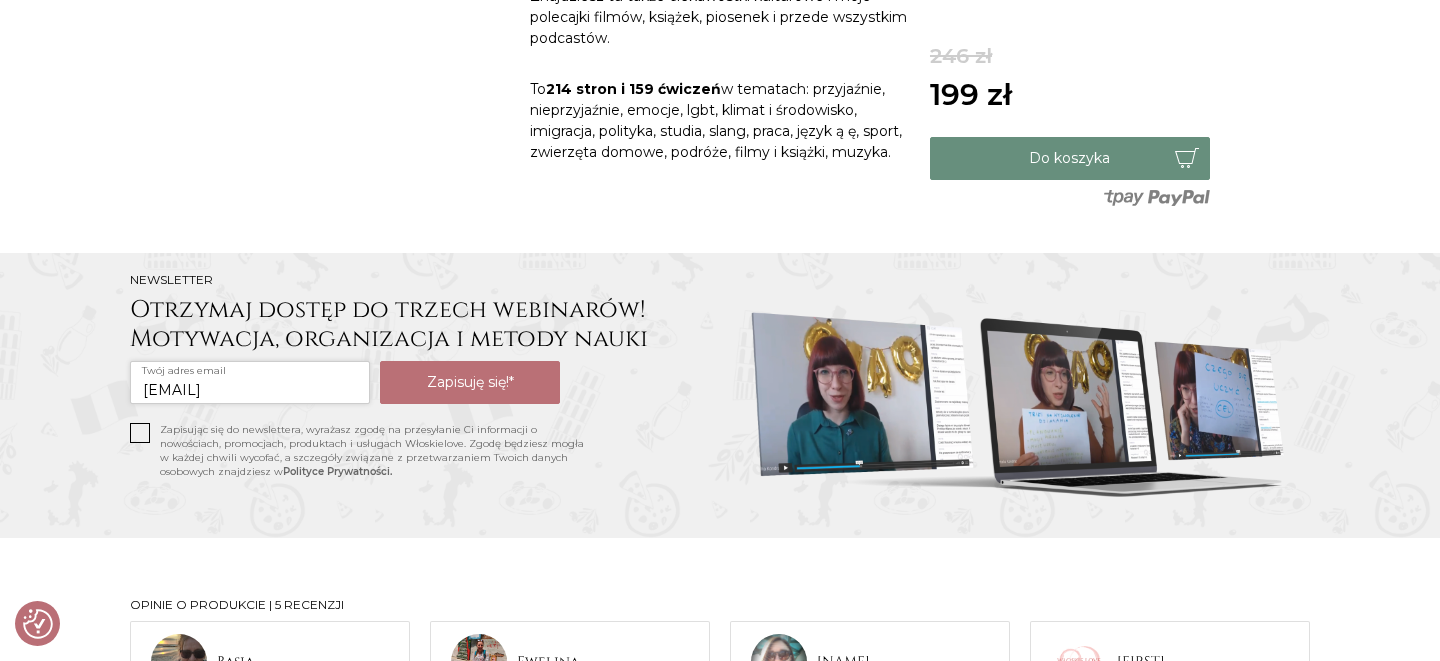 click 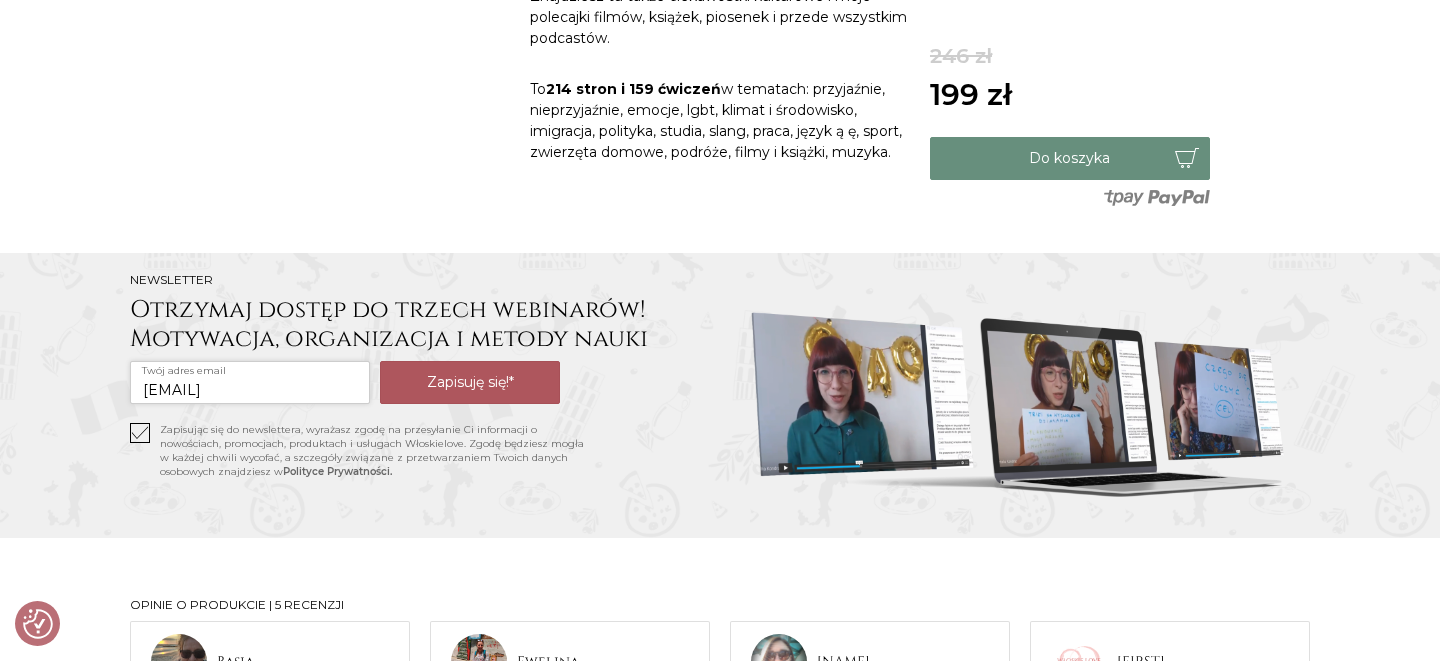 click on "Zapisuję się!*" at bounding box center (470, 382) 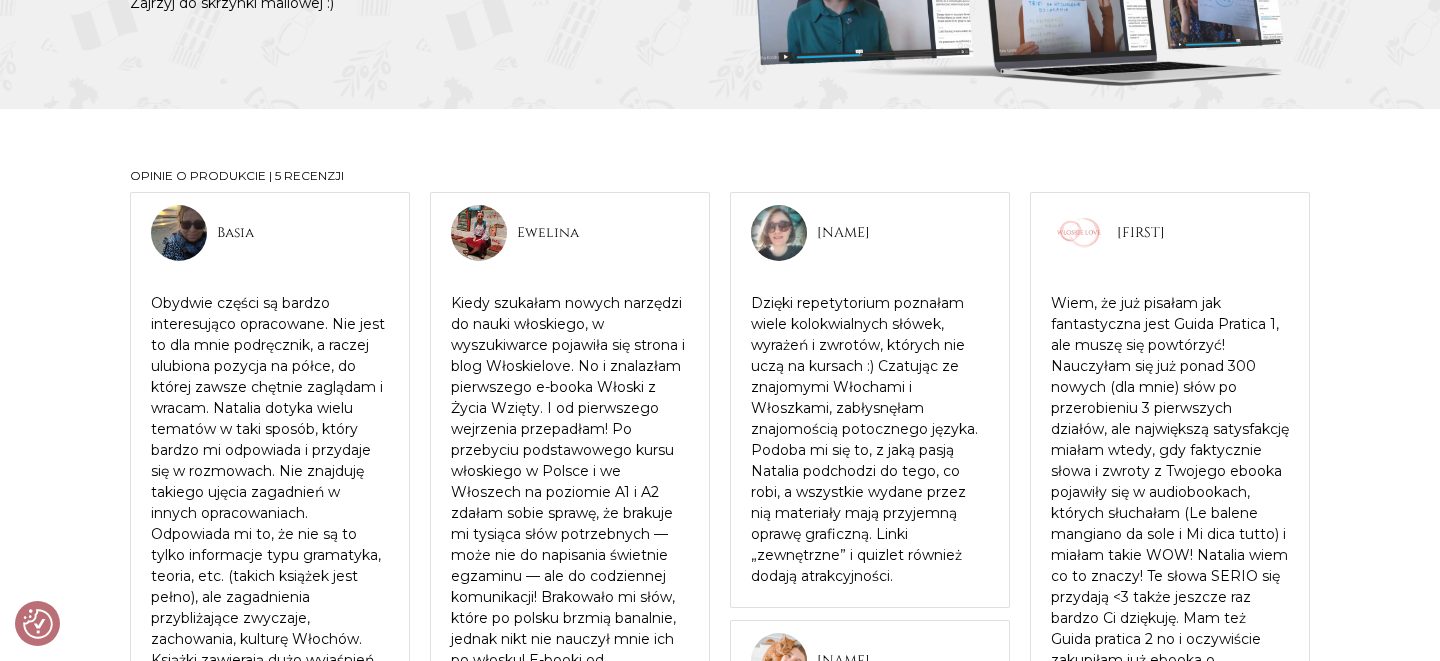 scroll, scrollTop: 1985, scrollLeft: 0, axis: vertical 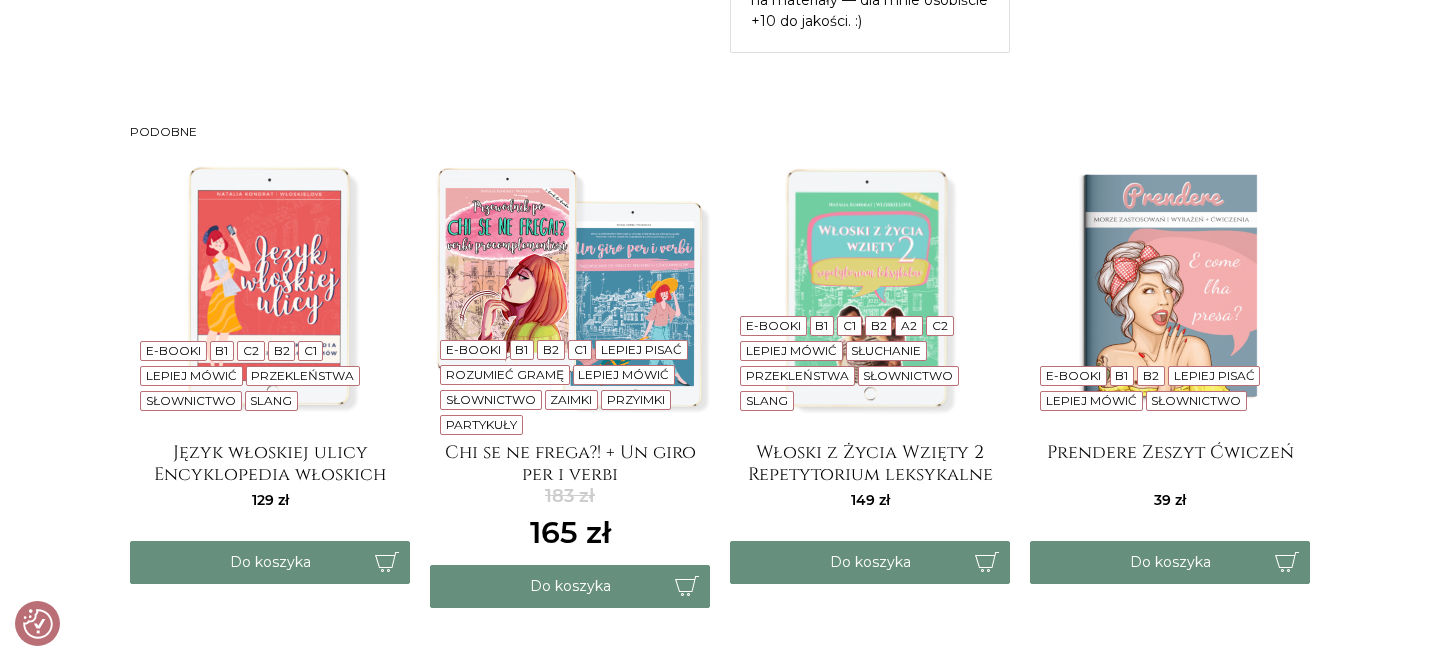 click on "129" at bounding box center [270, 500] 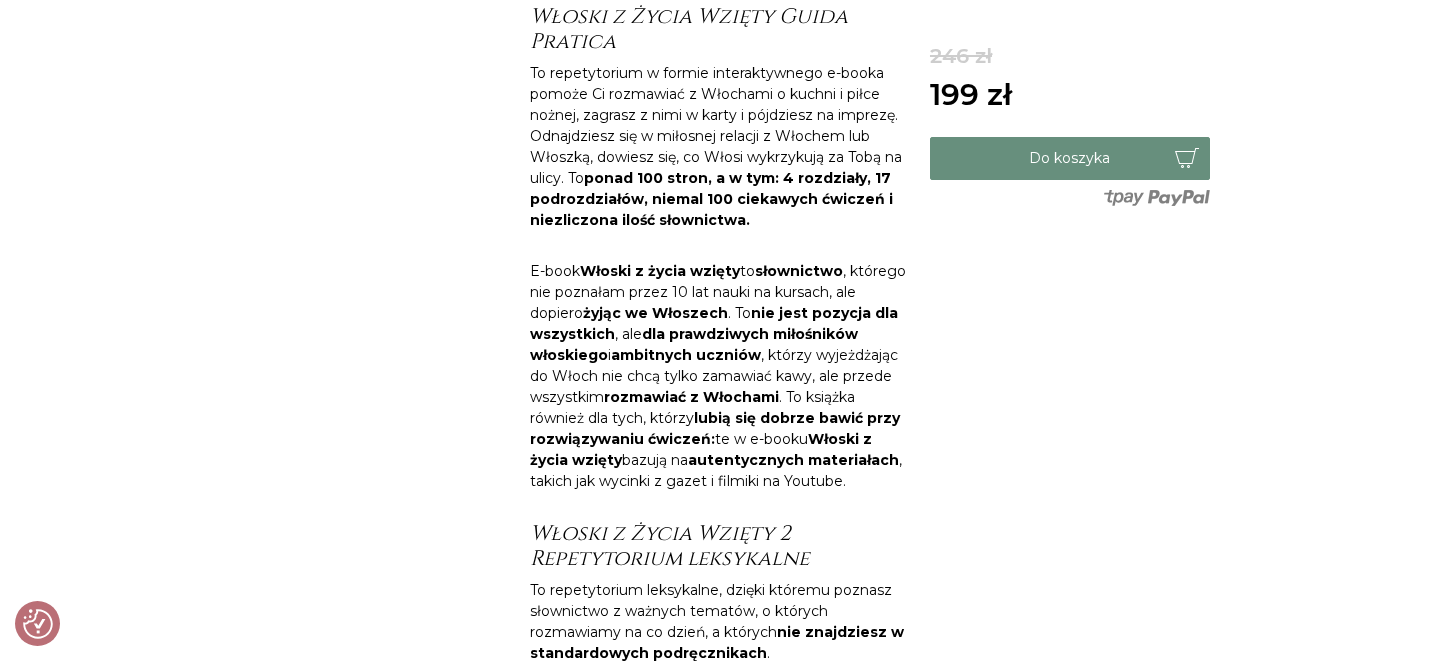 scroll, scrollTop: 0, scrollLeft: 0, axis: both 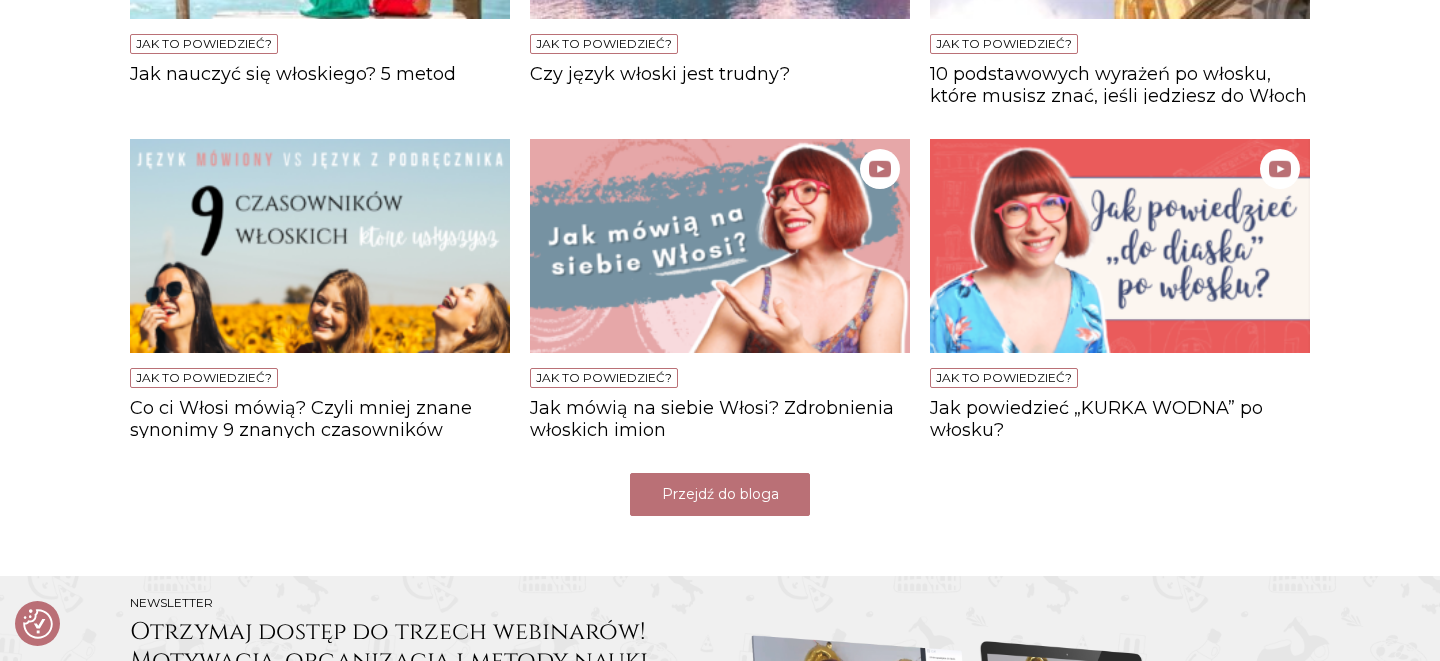 click on "Przejdź do bloga" at bounding box center (720, 494) 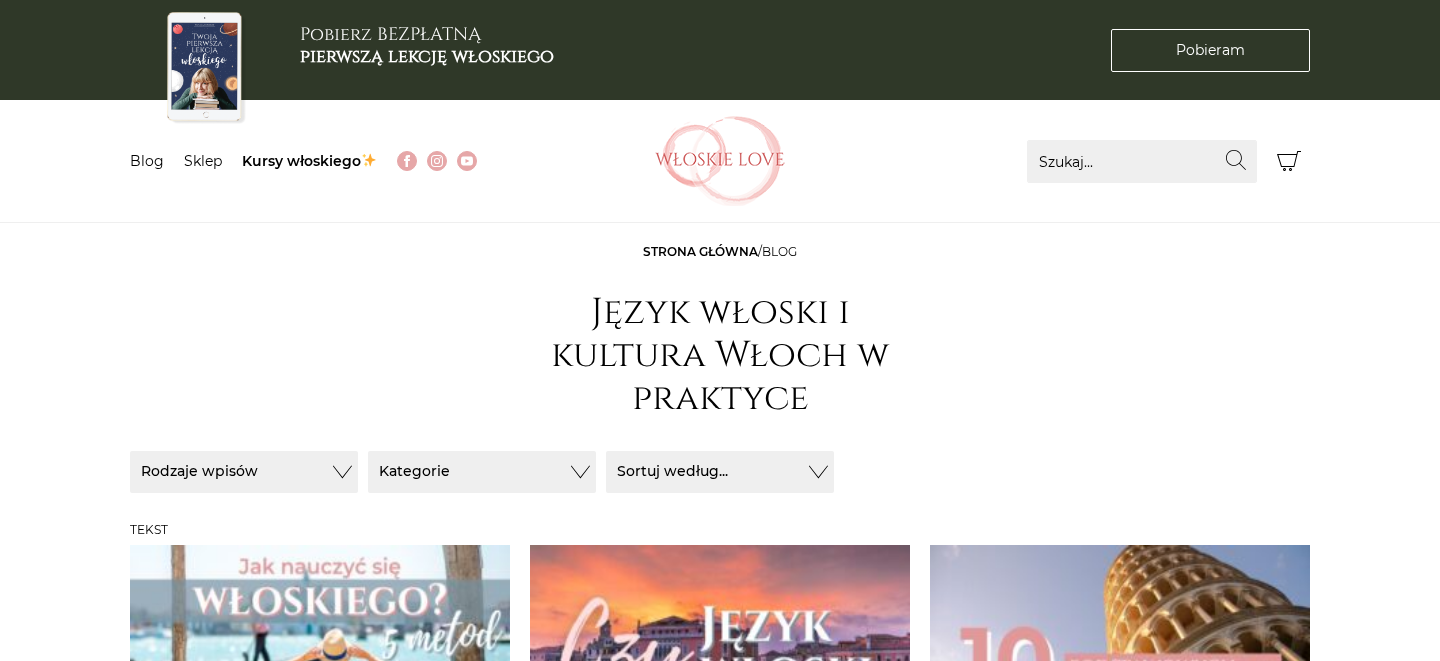 scroll, scrollTop: 0, scrollLeft: 0, axis: both 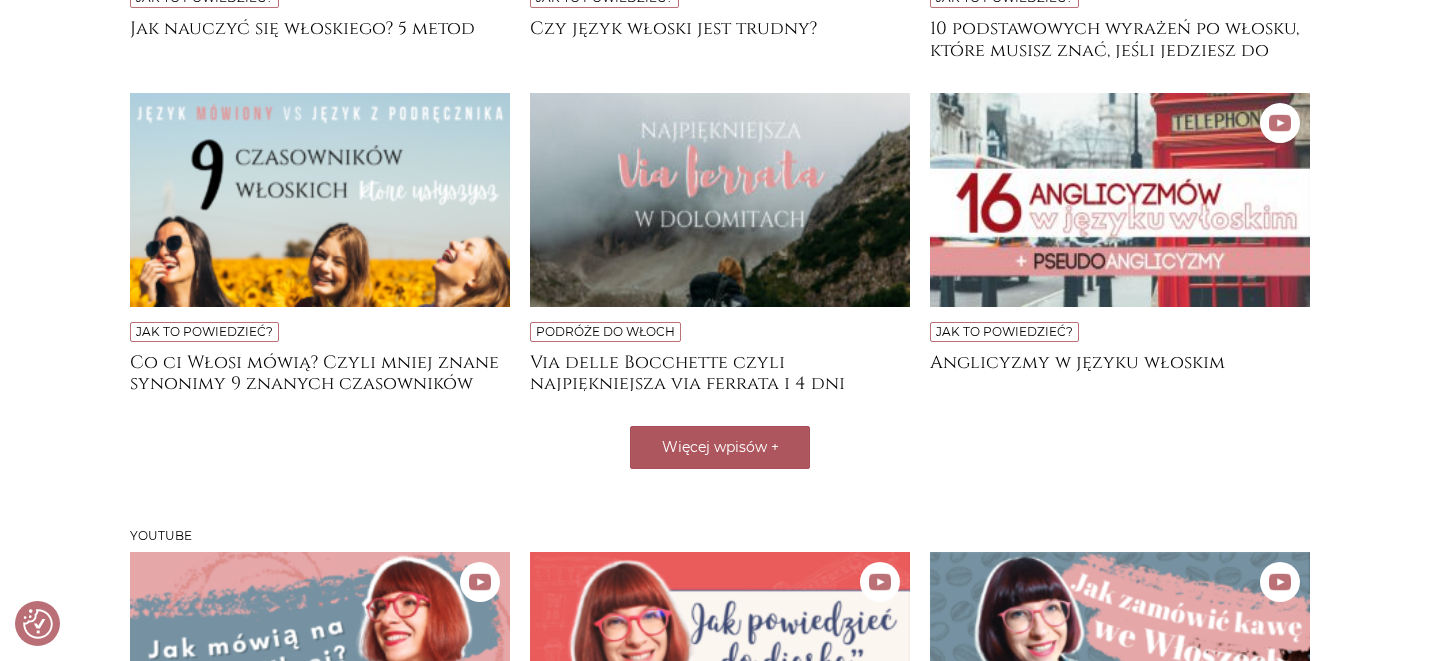 click on "Więcej wpisów" at bounding box center (714, 447) 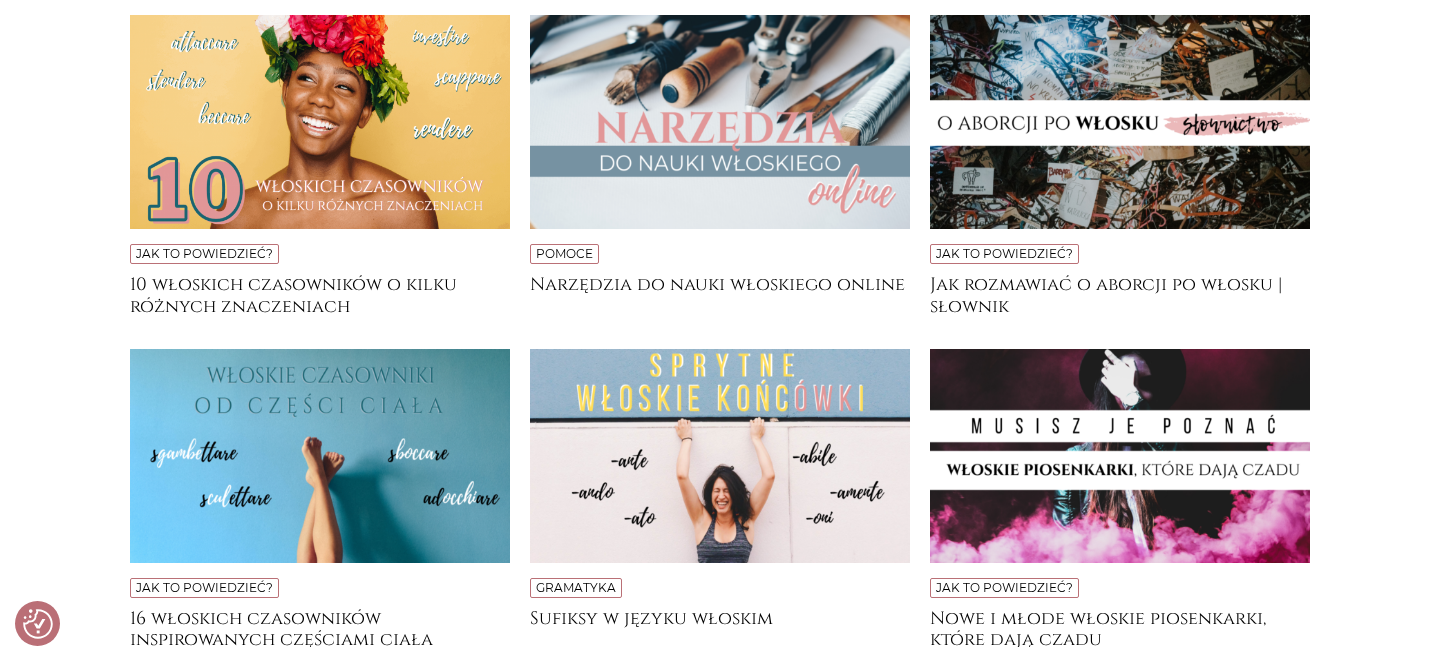 scroll, scrollTop: 1497, scrollLeft: 0, axis: vertical 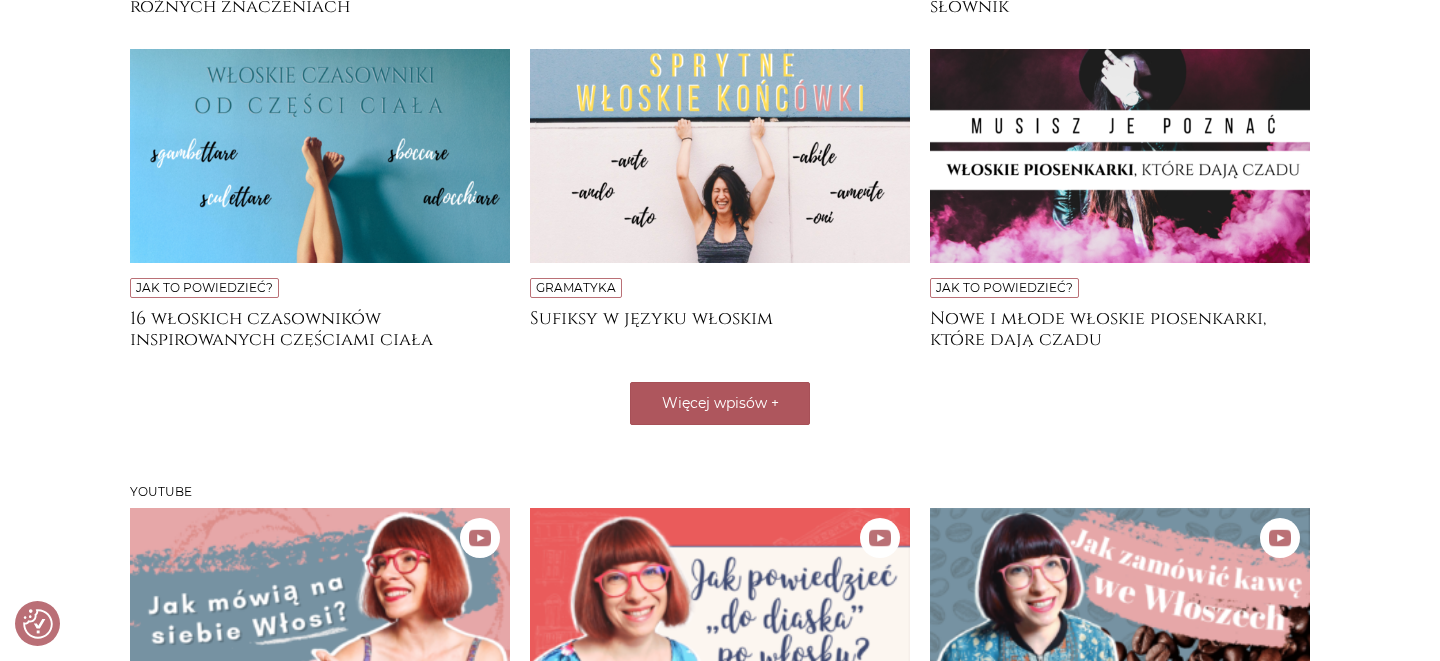 click on "Więcej wpisów   +" at bounding box center [720, 403] 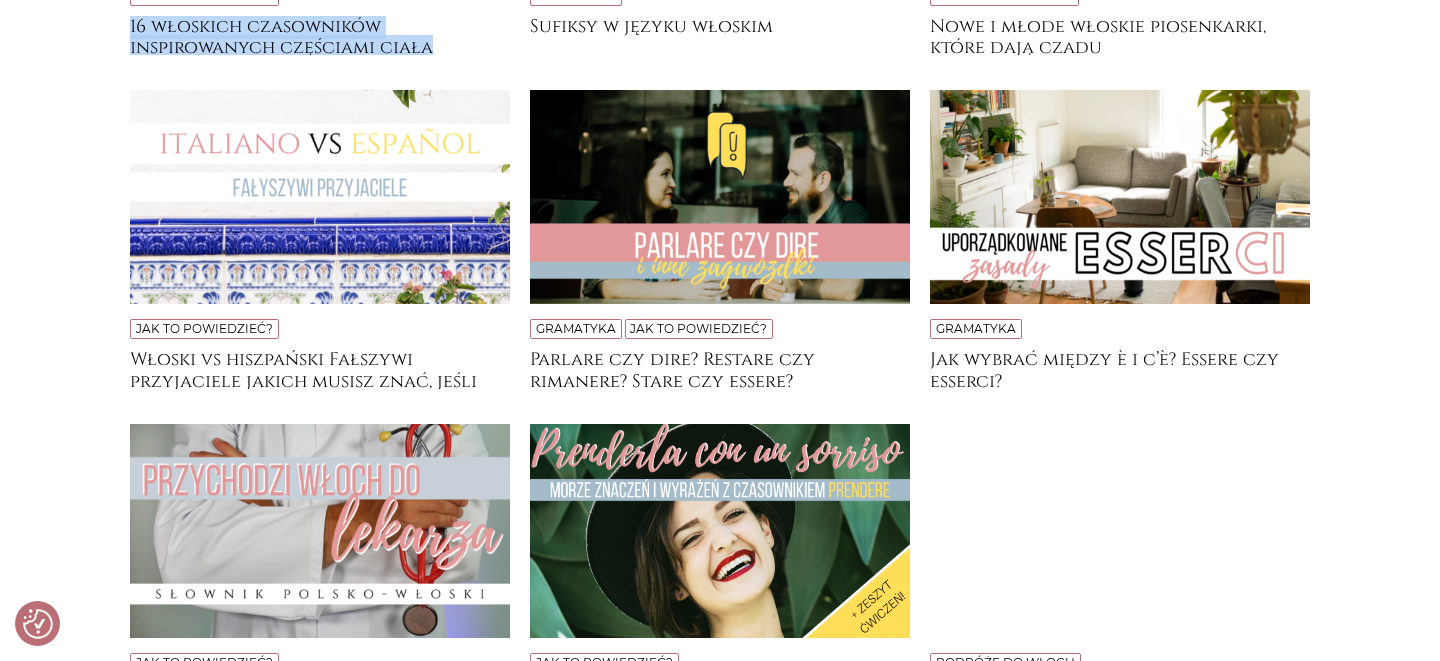 scroll, scrollTop: 1911, scrollLeft: 0, axis: vertical 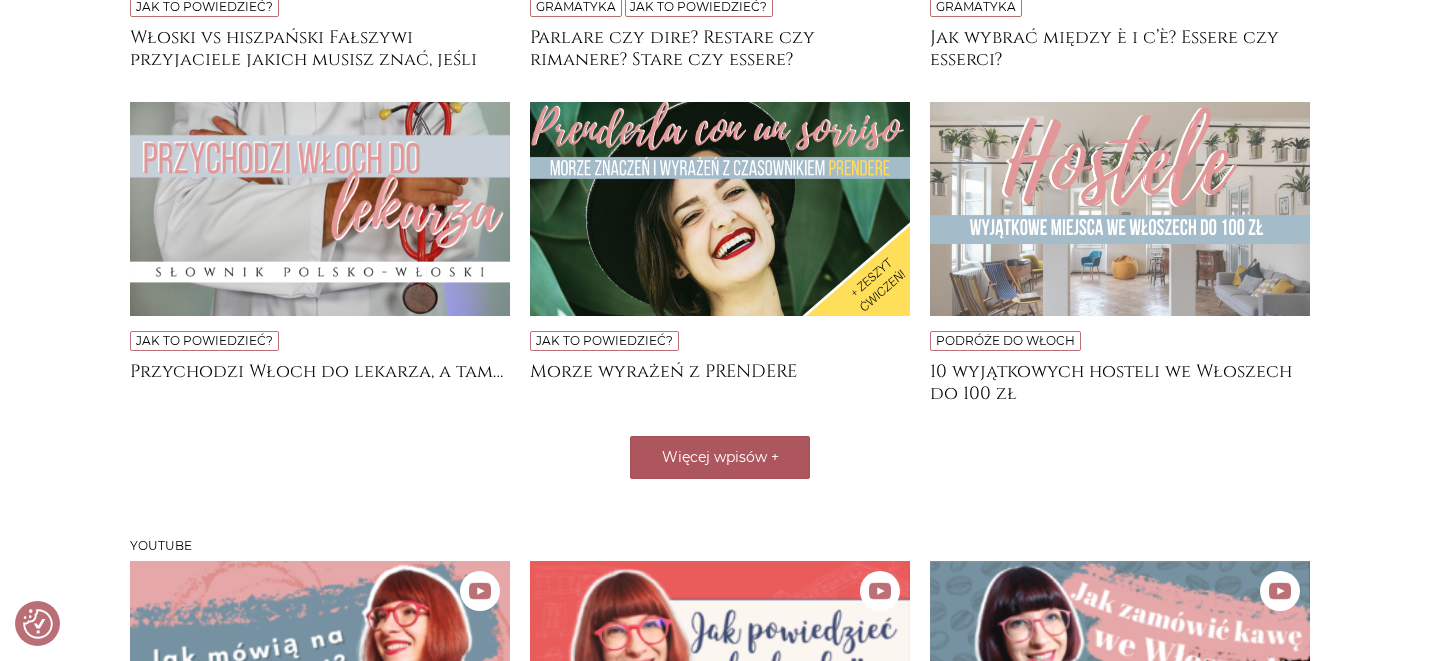 click on "Więcej wpisów   +" at bounding box center [720, 457] 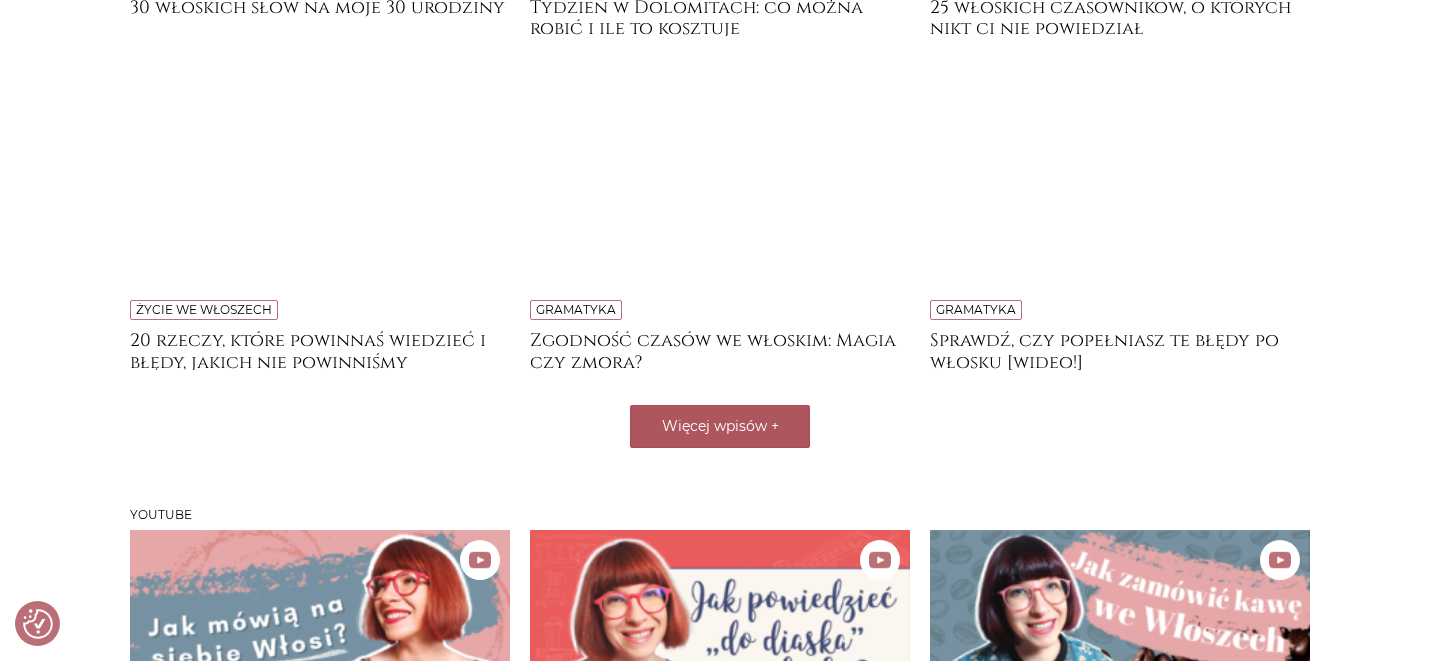 scroll, scrollTop: 2850, scrollLeft: 0, axis: vertical 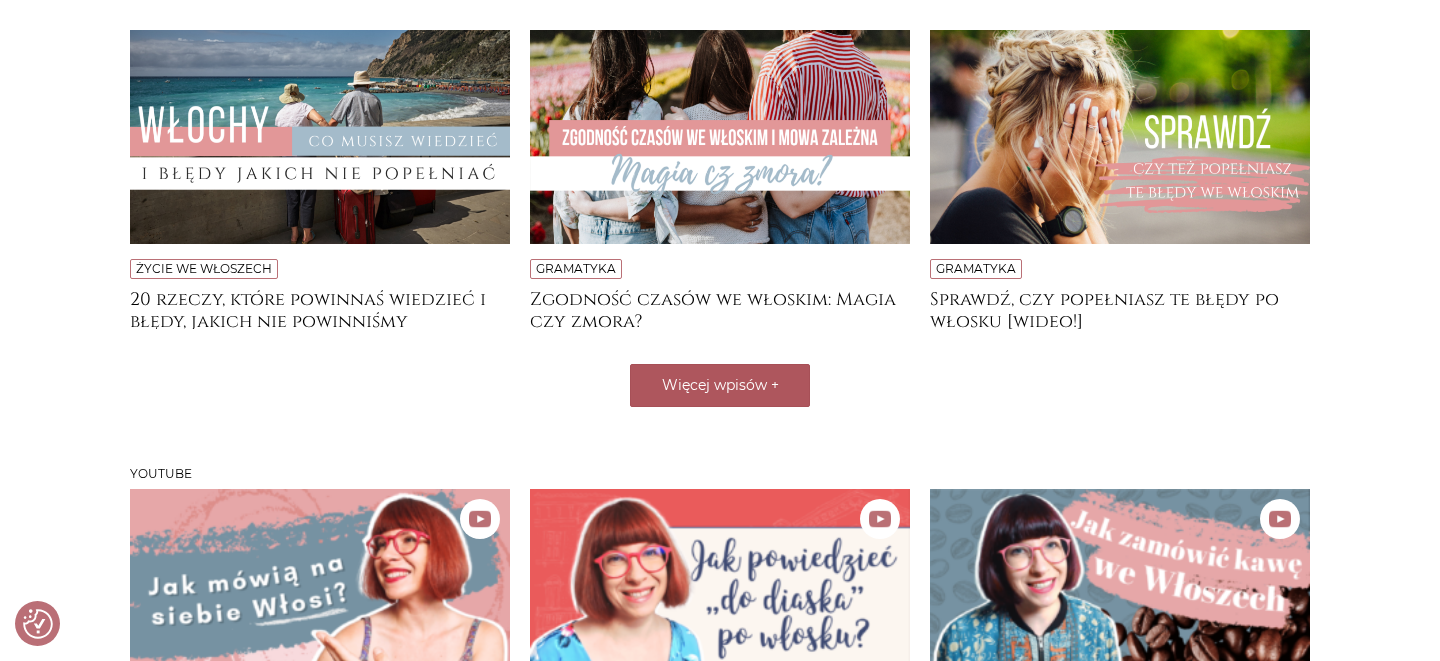 click on "Więcej wpisów   +" at bounding box center [720, 385] 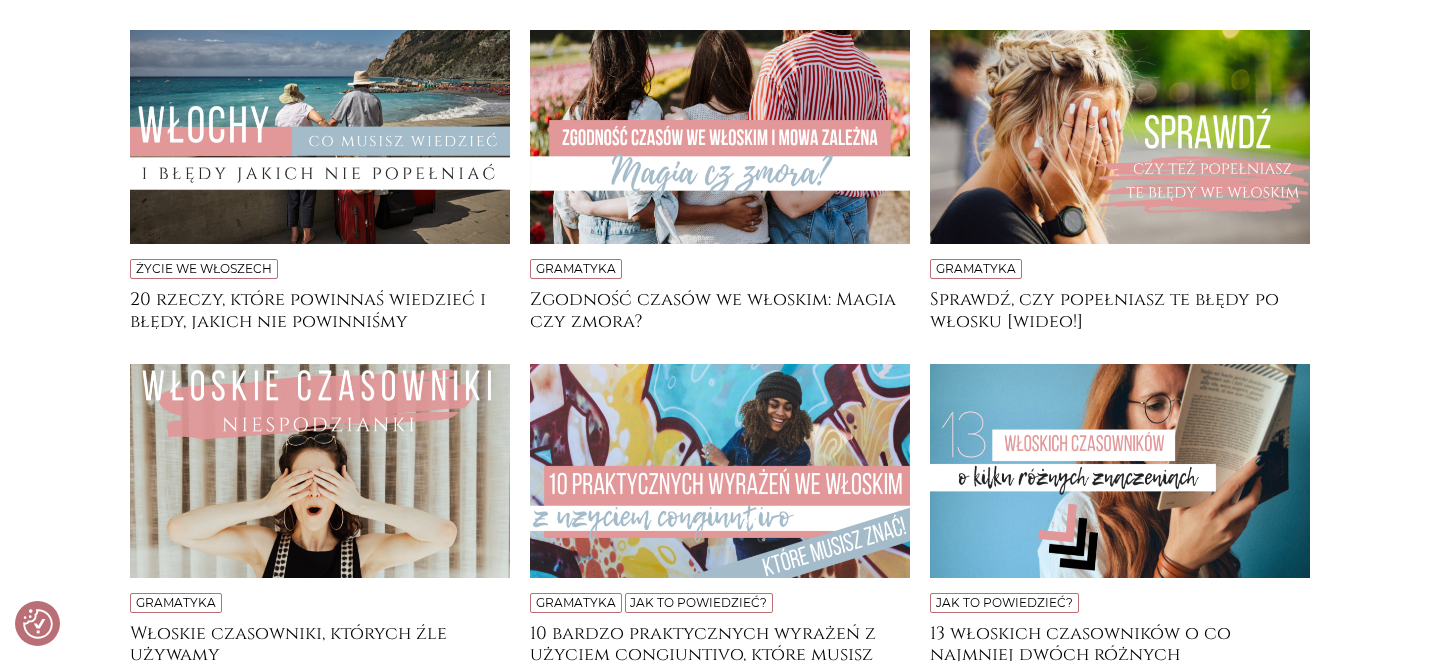click at bounding box center (720, 471) 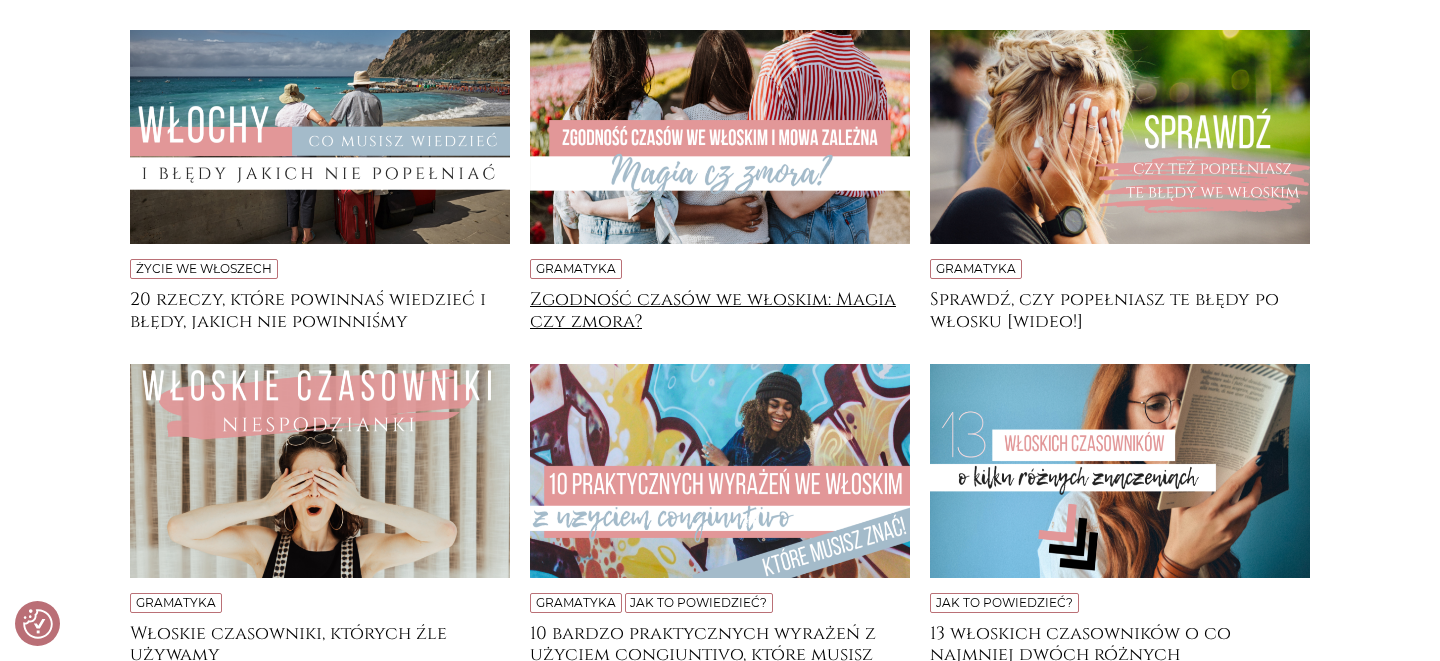 click on "Zgodność czasów we włoskim: Magia czy zmora?" at bounding box center [720, 309] 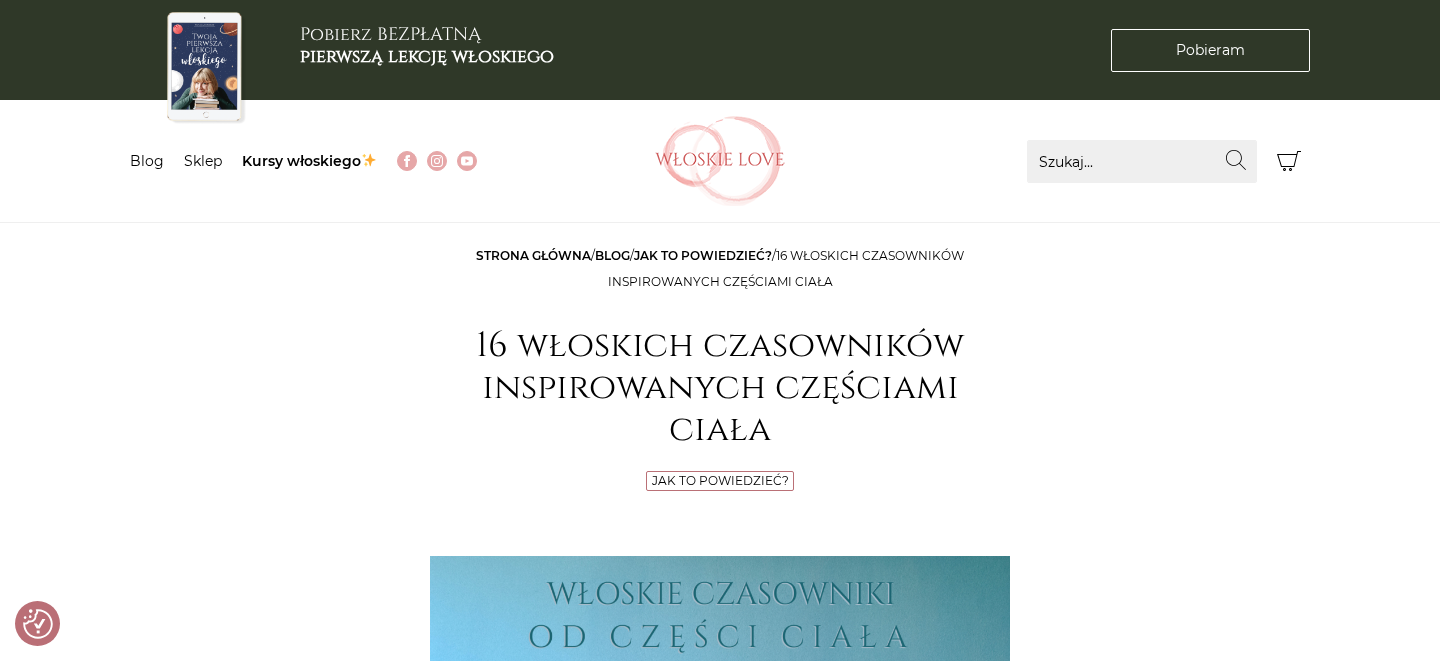 scroll, scrollTop: 0, scrollLeft: 0, axis: both 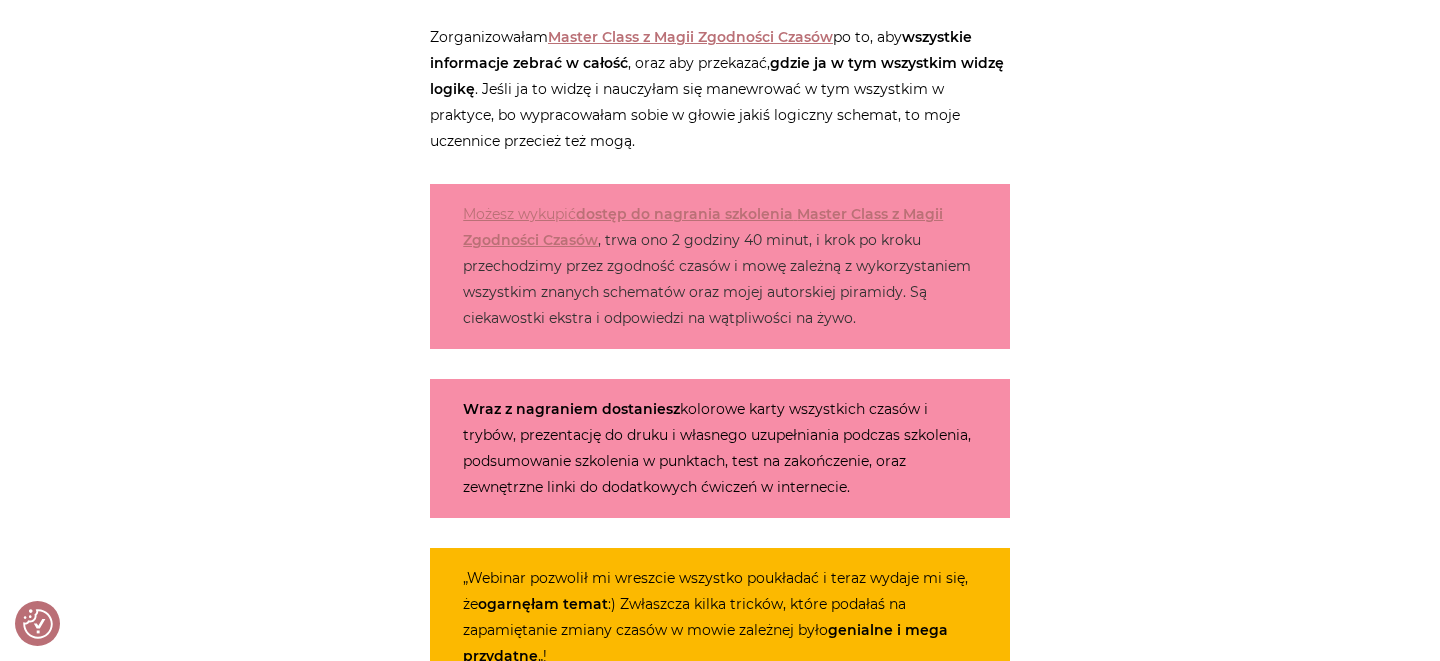 click on "Zorganizowałam  Master Class z Magii Zgodności Czasów  po to, aby  wszystkie informacje zebrać w całość , oraz aby przekazać,  gdzie ja w tym wszystkim widzę logikę . Jeśli ja to widzę i nauczyłam się manewrować w tym wszystkim w praktyce, bo wypracowałam sobie w głowie jakiś logiczny schemat, to moje uczennice przecież też mogą." at bounding box center [720, 89] 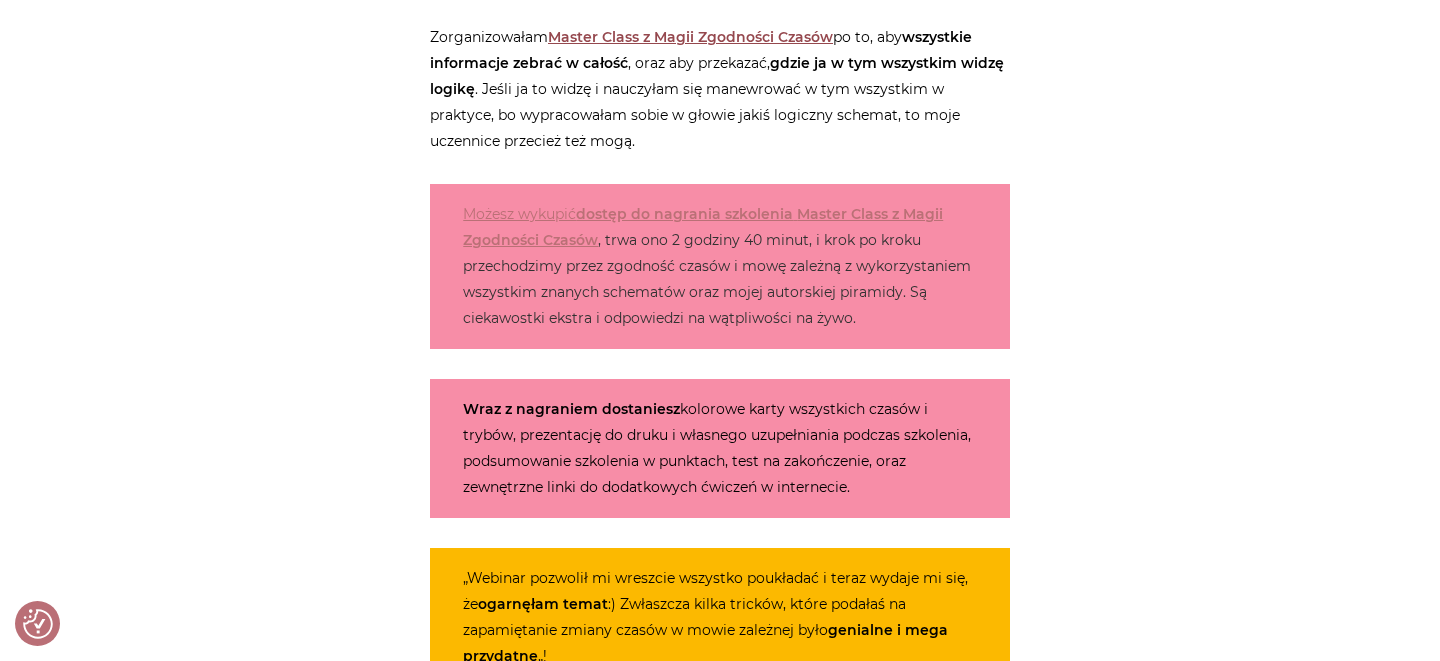 click on "Master Class z Magii Zgodności Czasów" at bounding box center [690, 37] 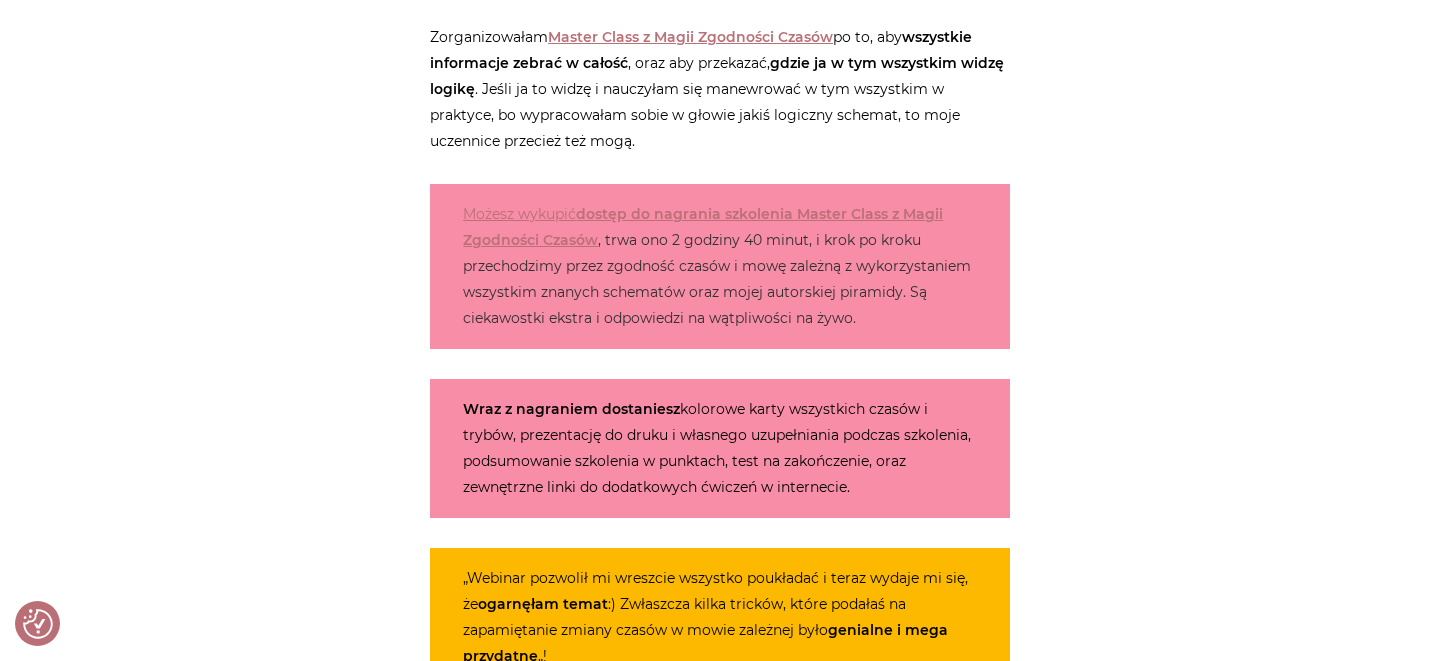 click on "Strona główna  /  Blog  /  Gramatyka  /  Zgodność czasów we włoskim: Magia czy zmora?                              Zgodność czasów we włoskim: Magia czy zmora?
Gramatyka
Przygotowując się do Master Class z Magii Zgodności Czasów zapytałam czytelniczki jakie mają  problemy z tą zgodnością czasów i mową zależną we włoskim . Tworząc część merytoryczną szkolenia sama doszłam do wielu ciekawostek, które musiałam ująć, aby temat, jak zawsze, podać możliwie jak najkompletniej. W tym wpisie natomiast chciałabym odpowiedzieć na wybrane zagadnienia, które pojawiły się w ankiecie.
po to, aby" at bounding box center [720, 3805] 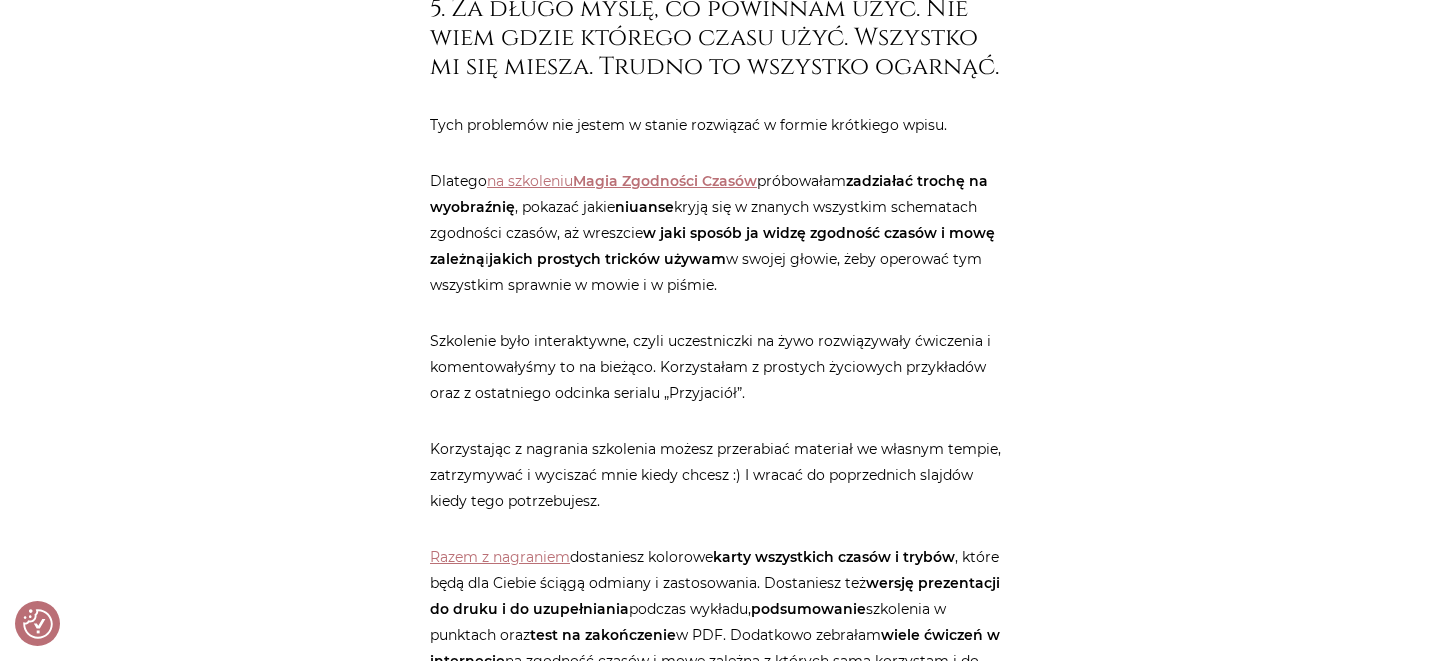 scroll, scrollTop: 8079, scrollLeft: 0, axis: vertical 